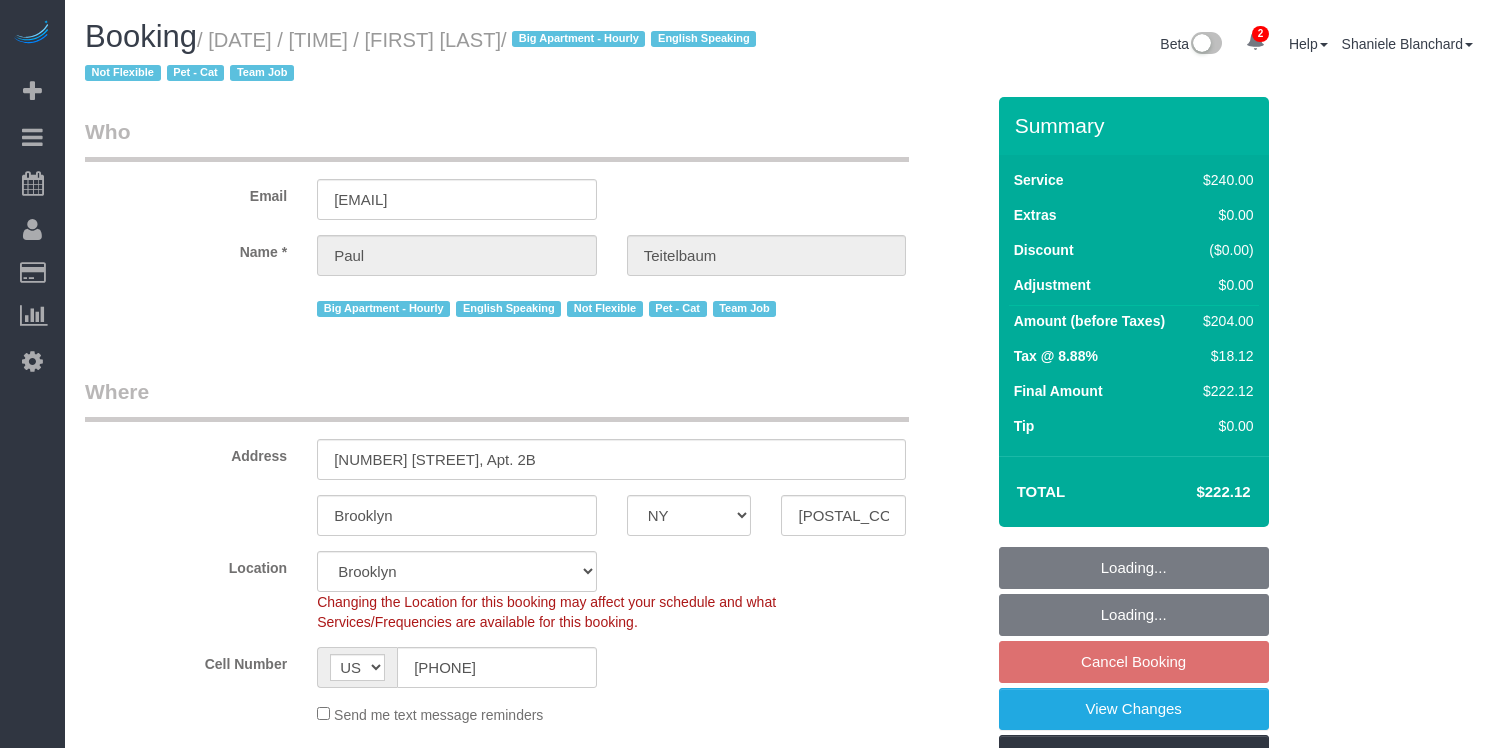 select on "NY" 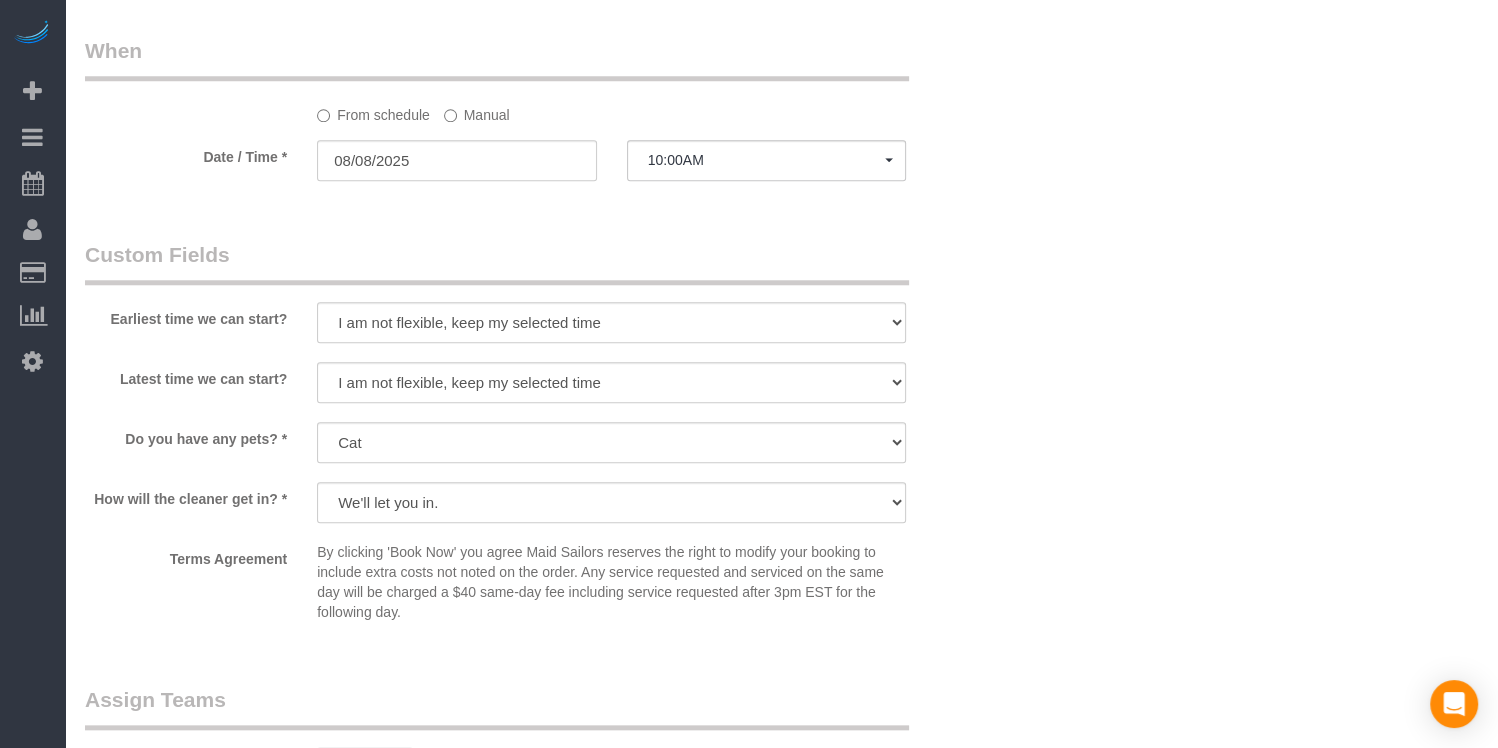 scroll, scrollTop: 0, scrollLeft: 0, axis: both 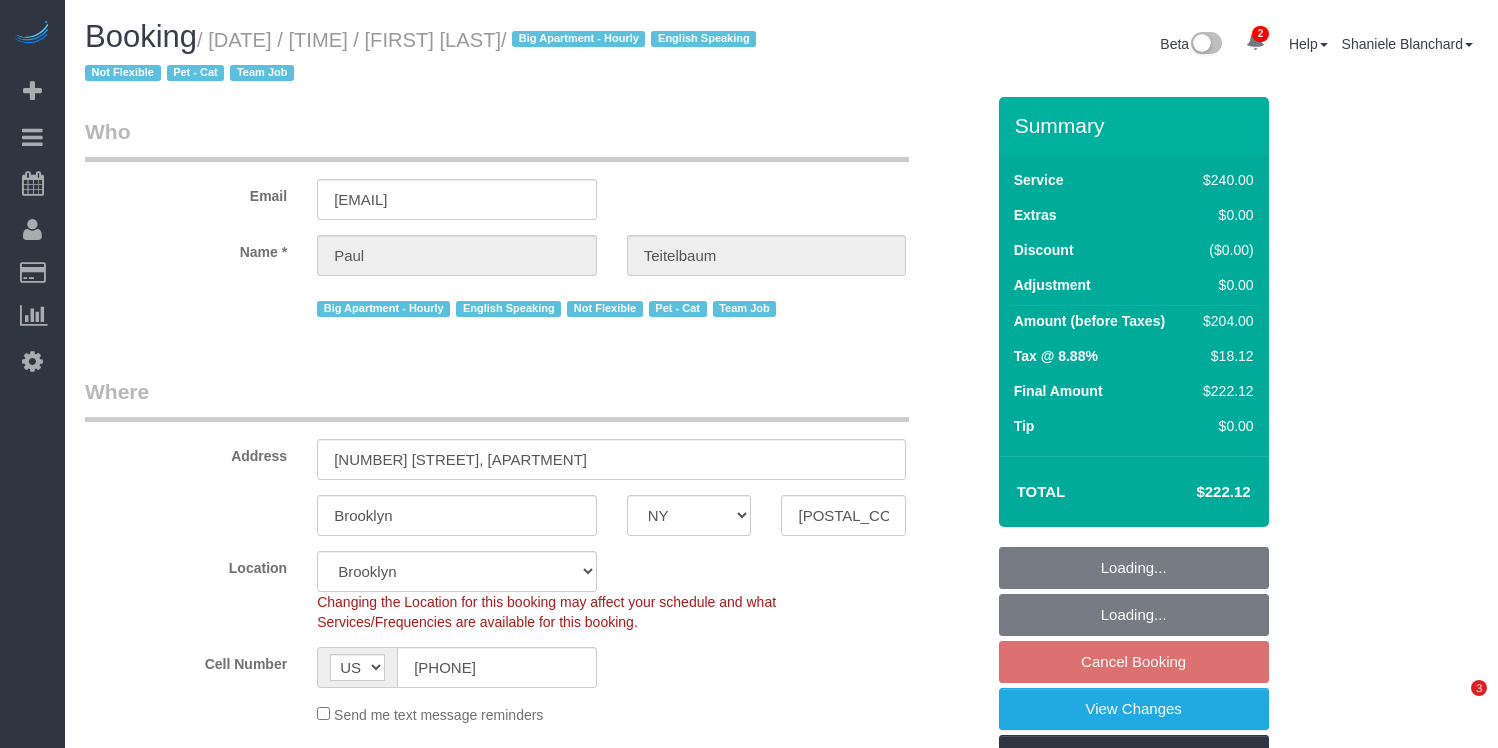 select on "NY" 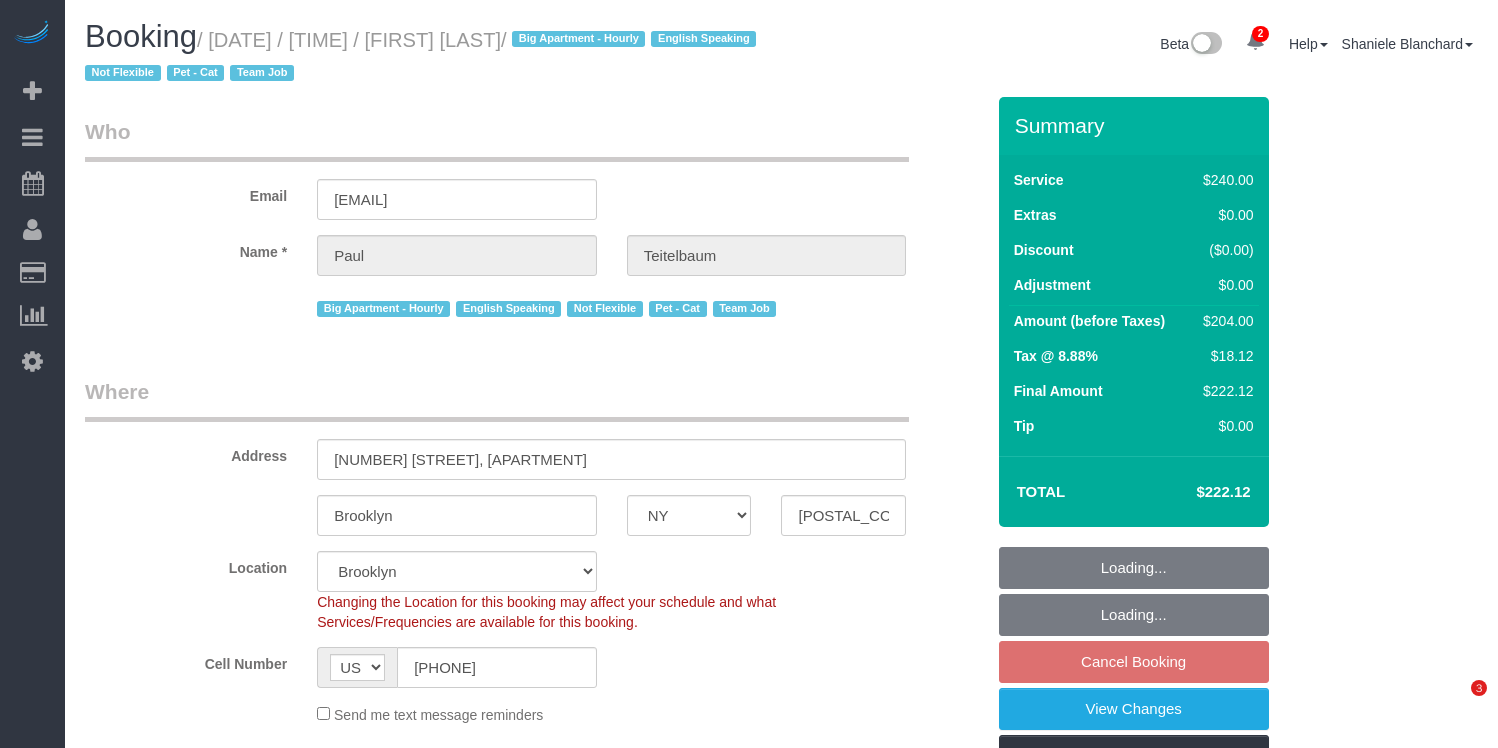 scroll, scrollTop: 0, scrollLeft: 0, axis: both 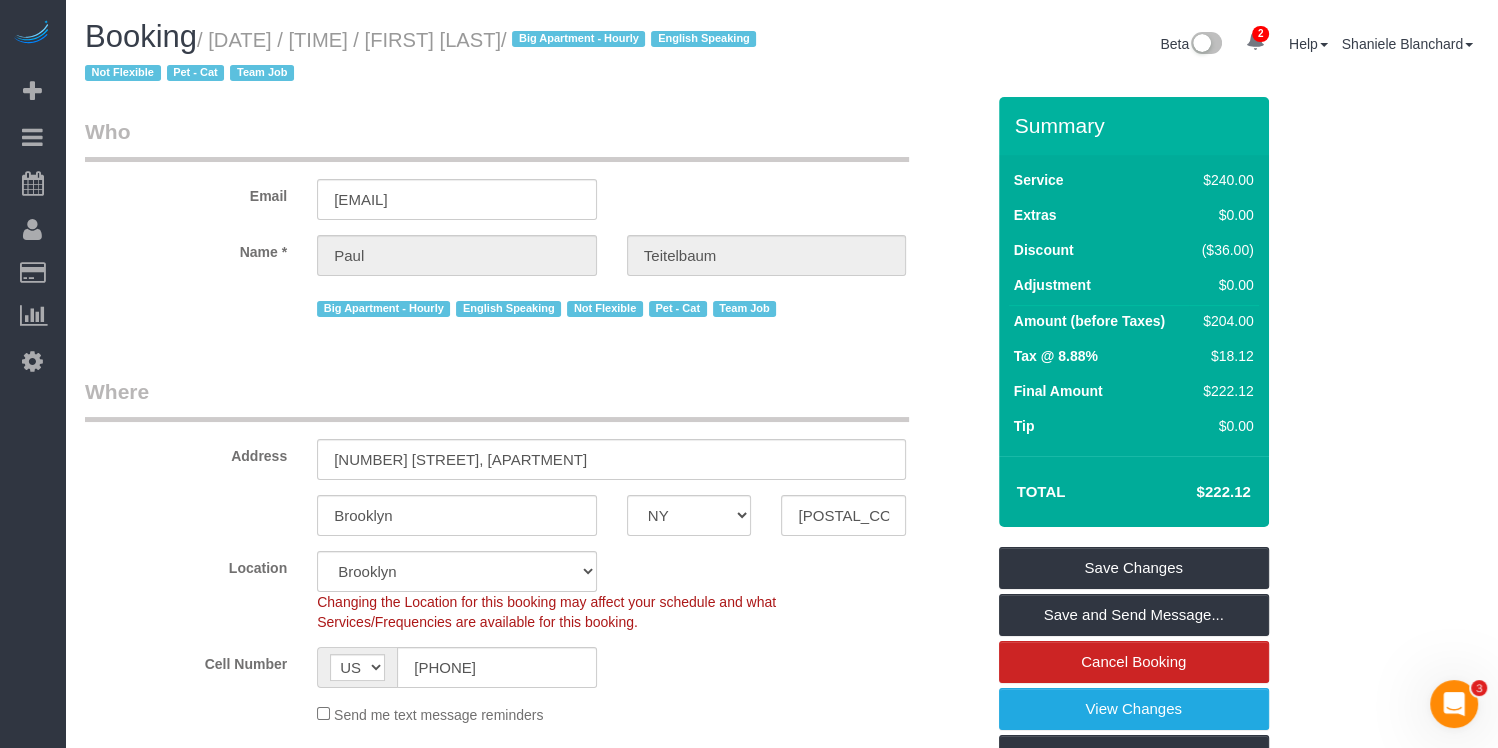 drag, startPoint x: 637, startPoint y: 43, endPoint x: 489, endPoint y: 42, distance: 148.00337 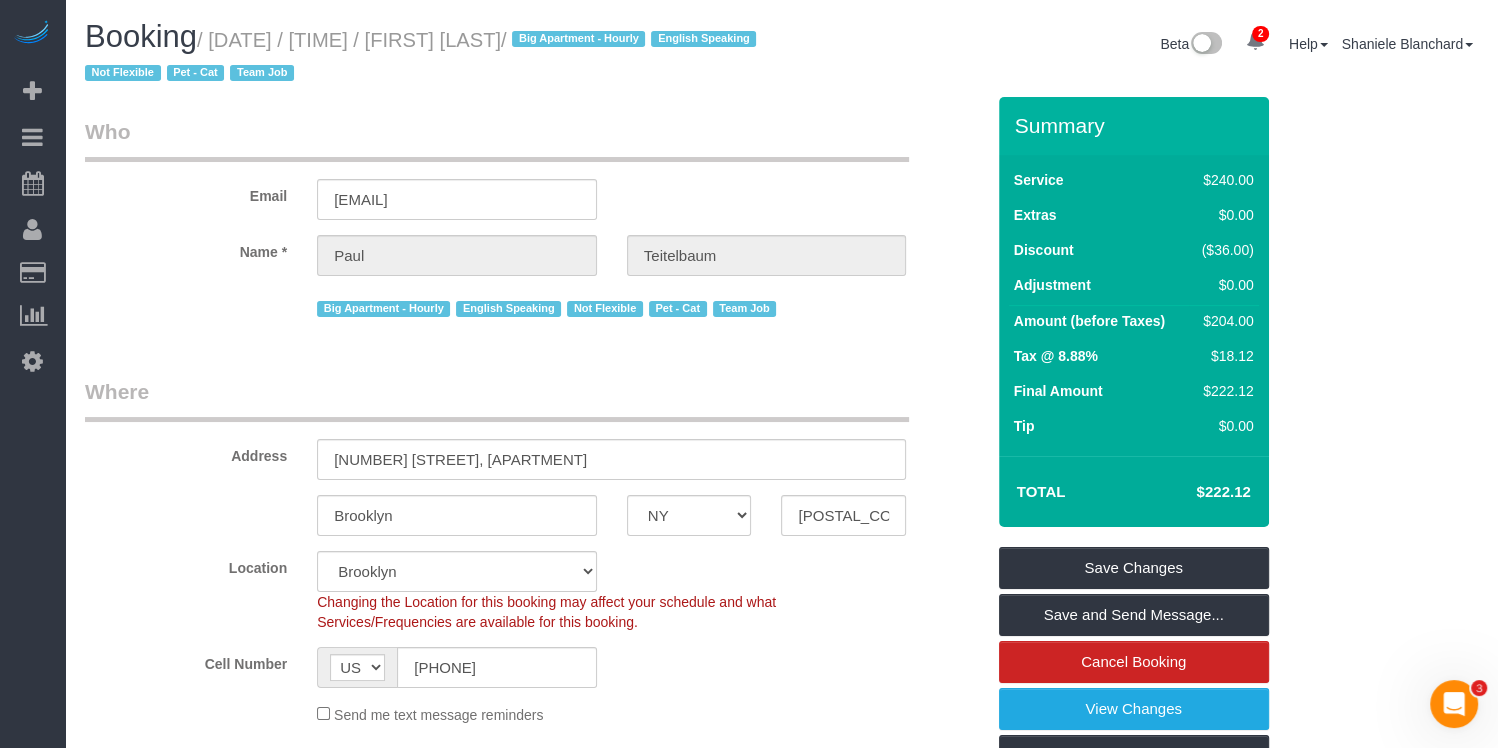 click on "/ [DATE] / [TIME] / [FIRST] [LAST]
/
Big Apartment - Hourly
English Speaking
Not Flexible
Pet - Cat
Team Job" at bounding box center [423, 57] 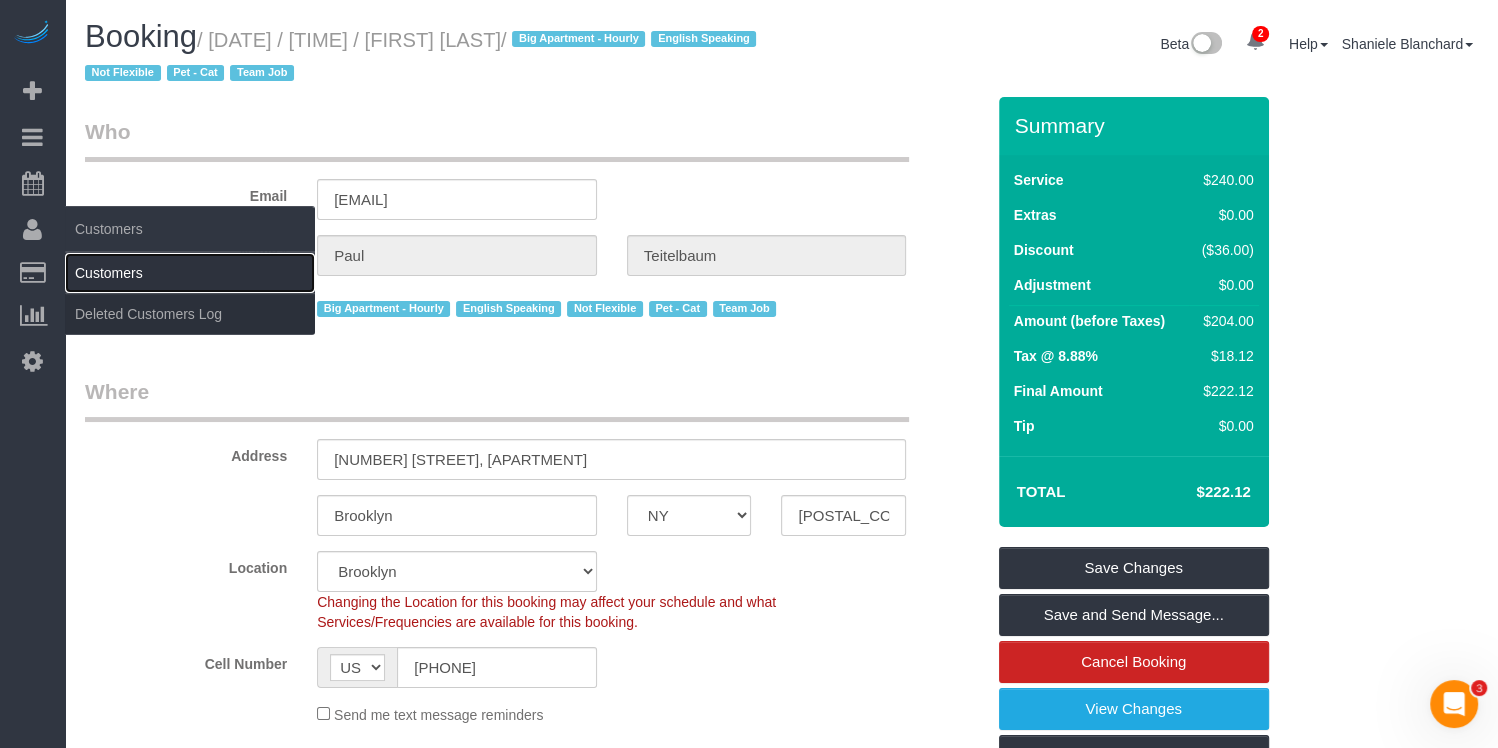 click on "Customers" at bounding box center [190, 273] 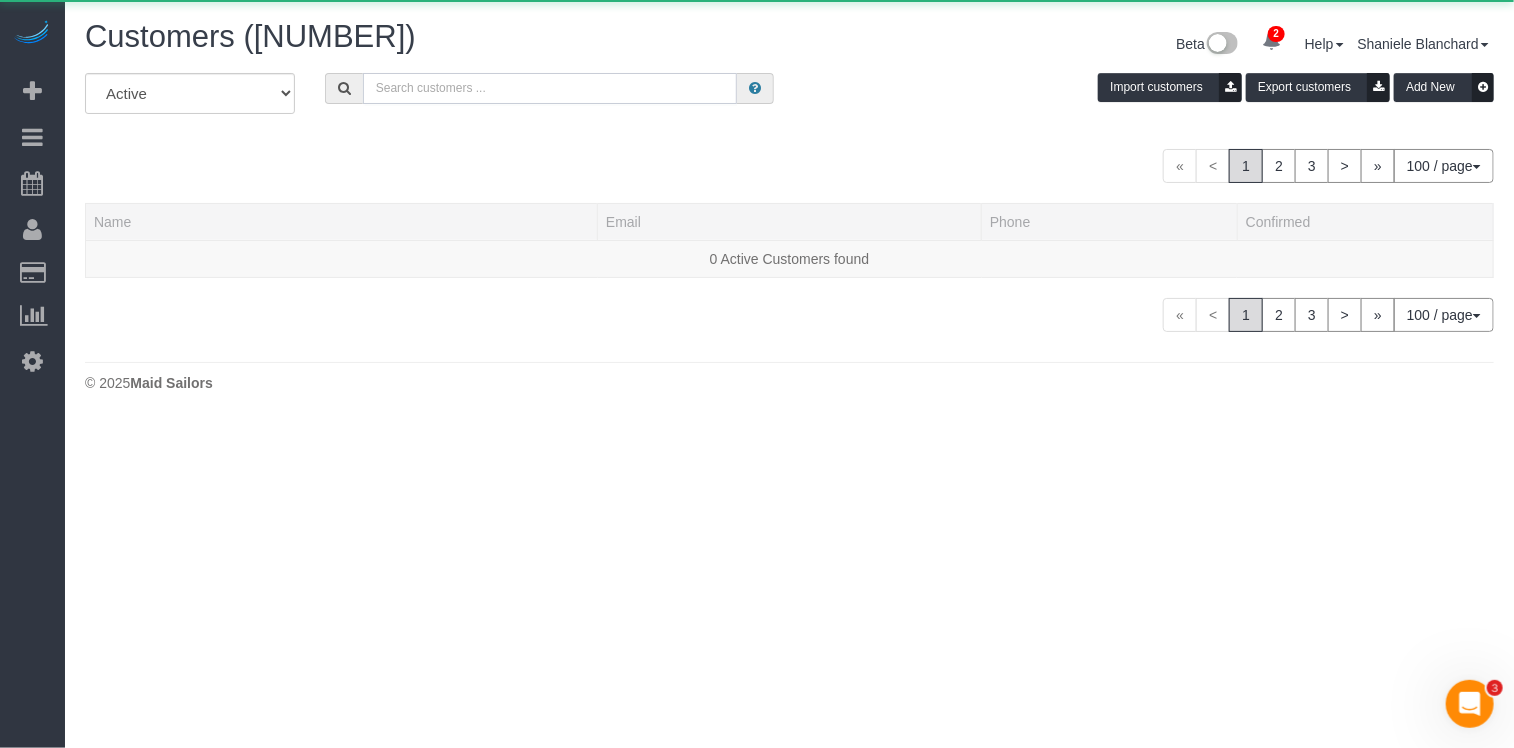 click at bounding box center [550, 88] 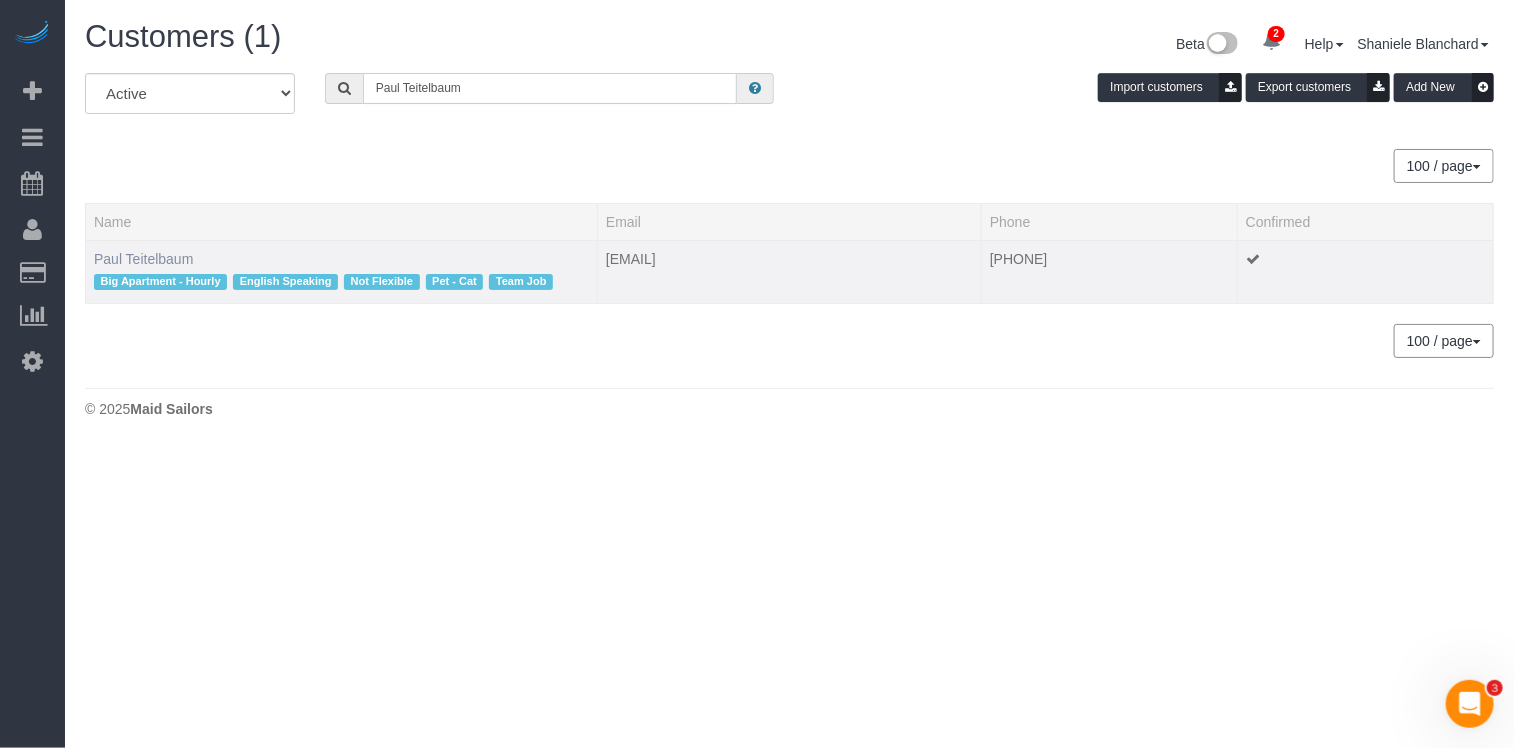 type on "Paul Teitelbaum" 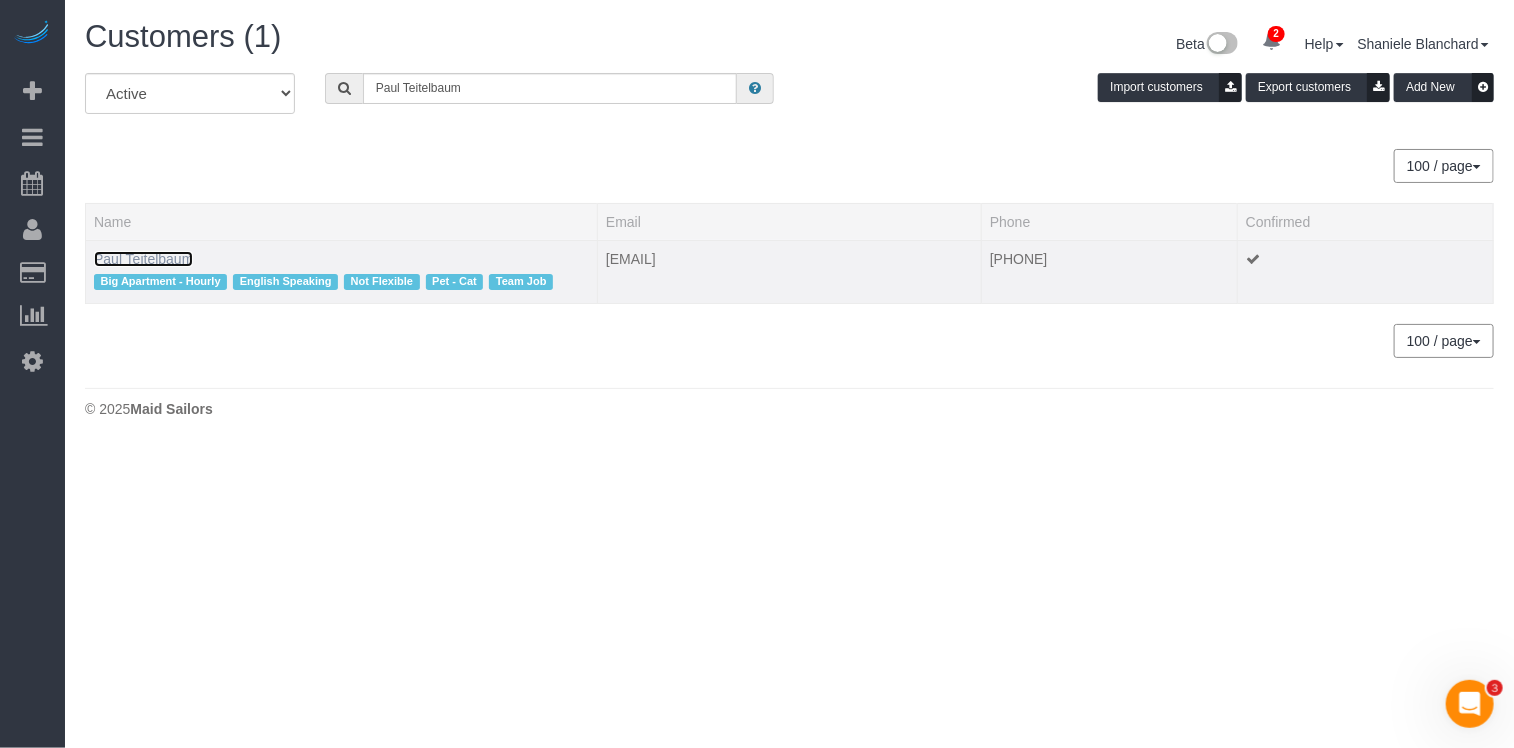 click on "Paul Teitelbaum" at bounding box center (143, 259) 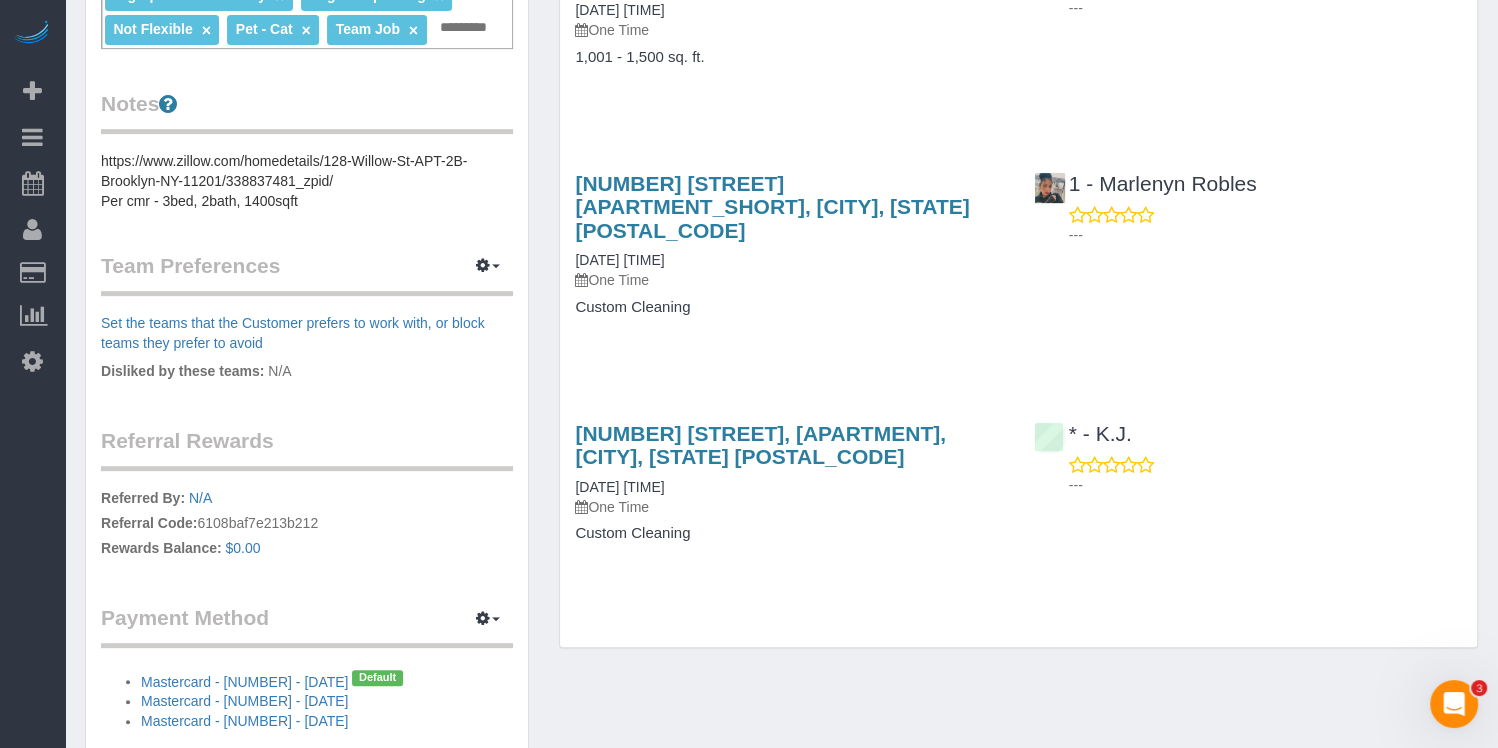 scroll, scrollTop: 830, scrollLeft: 0, axis: vertical 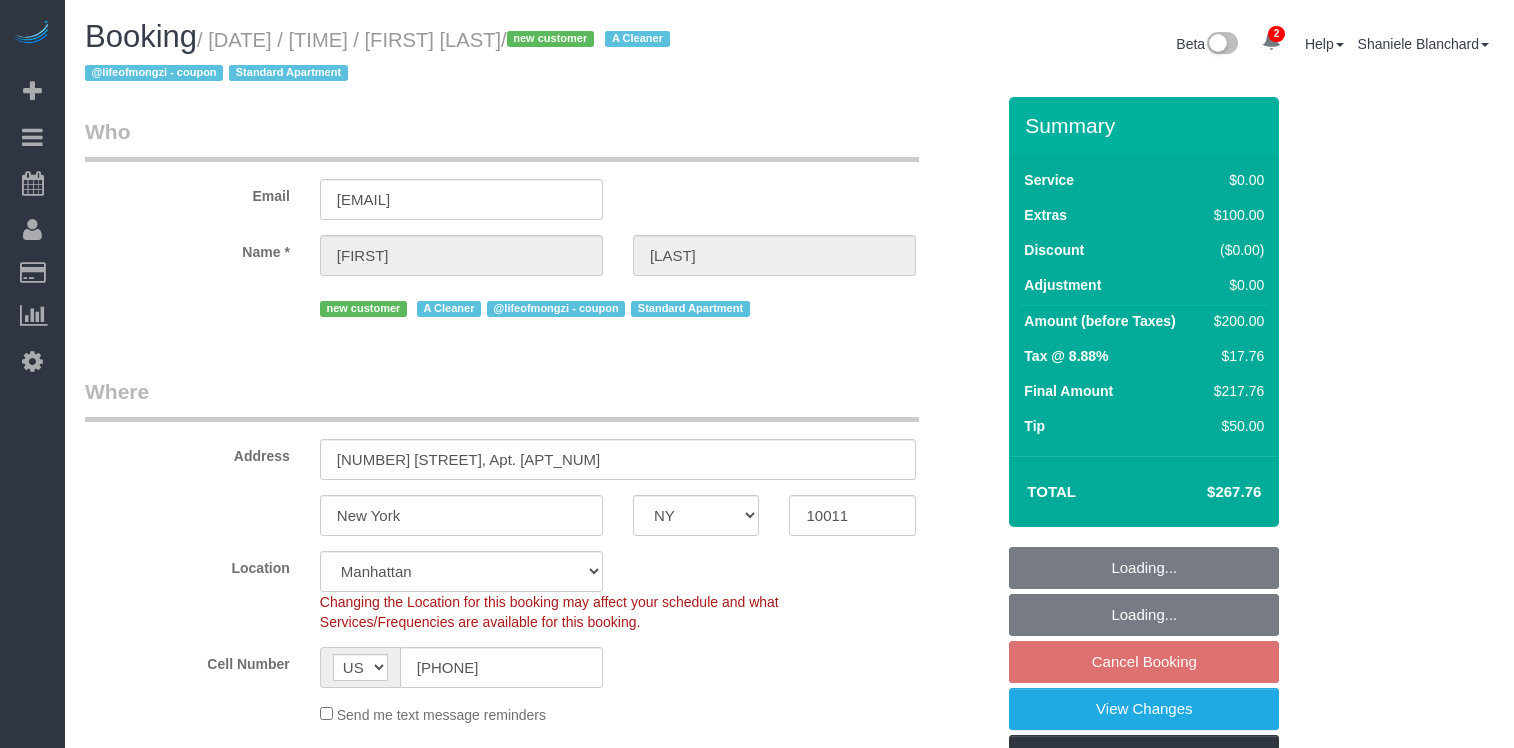 select on "NY" 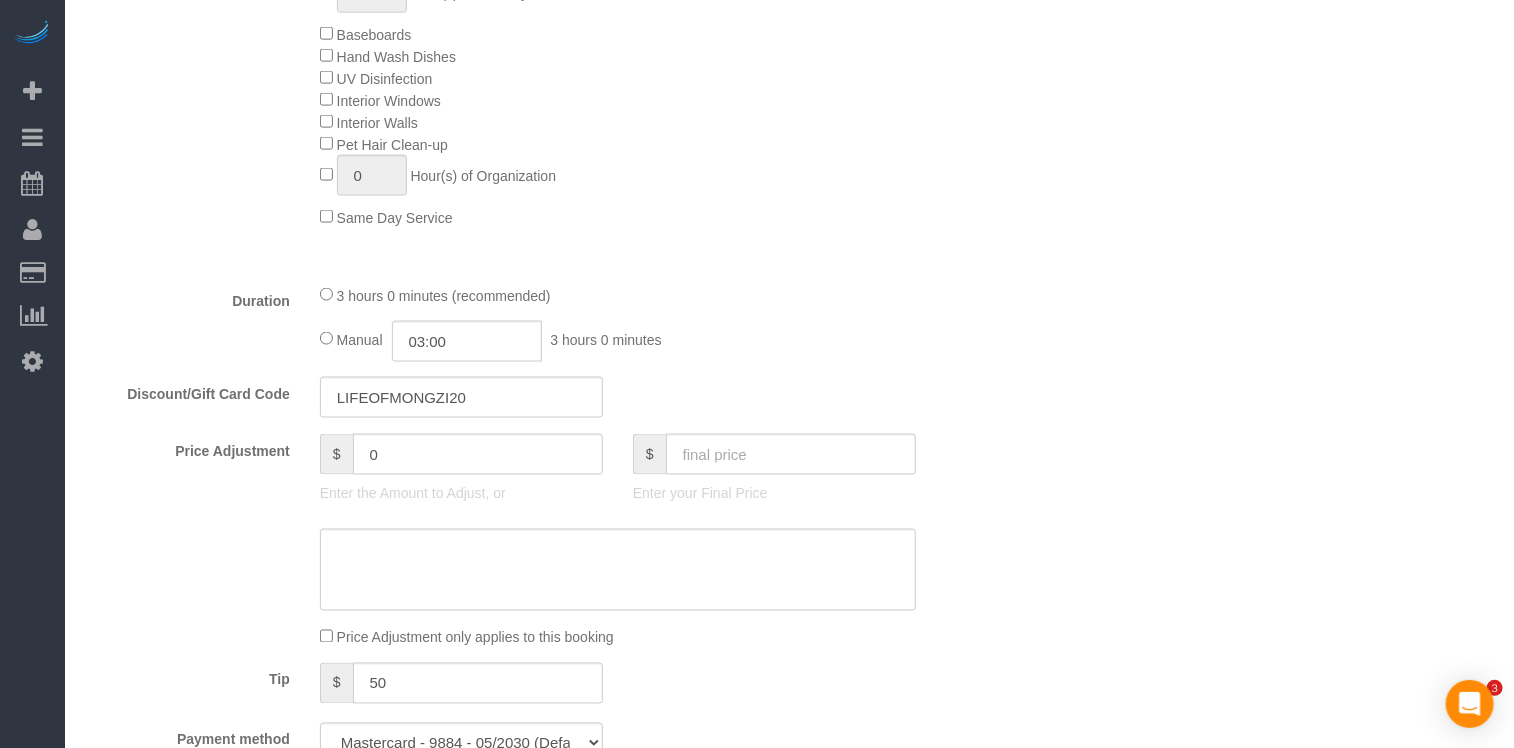 scroll, scrollTop: 1314, scrollLeft: 0, axis: vertical 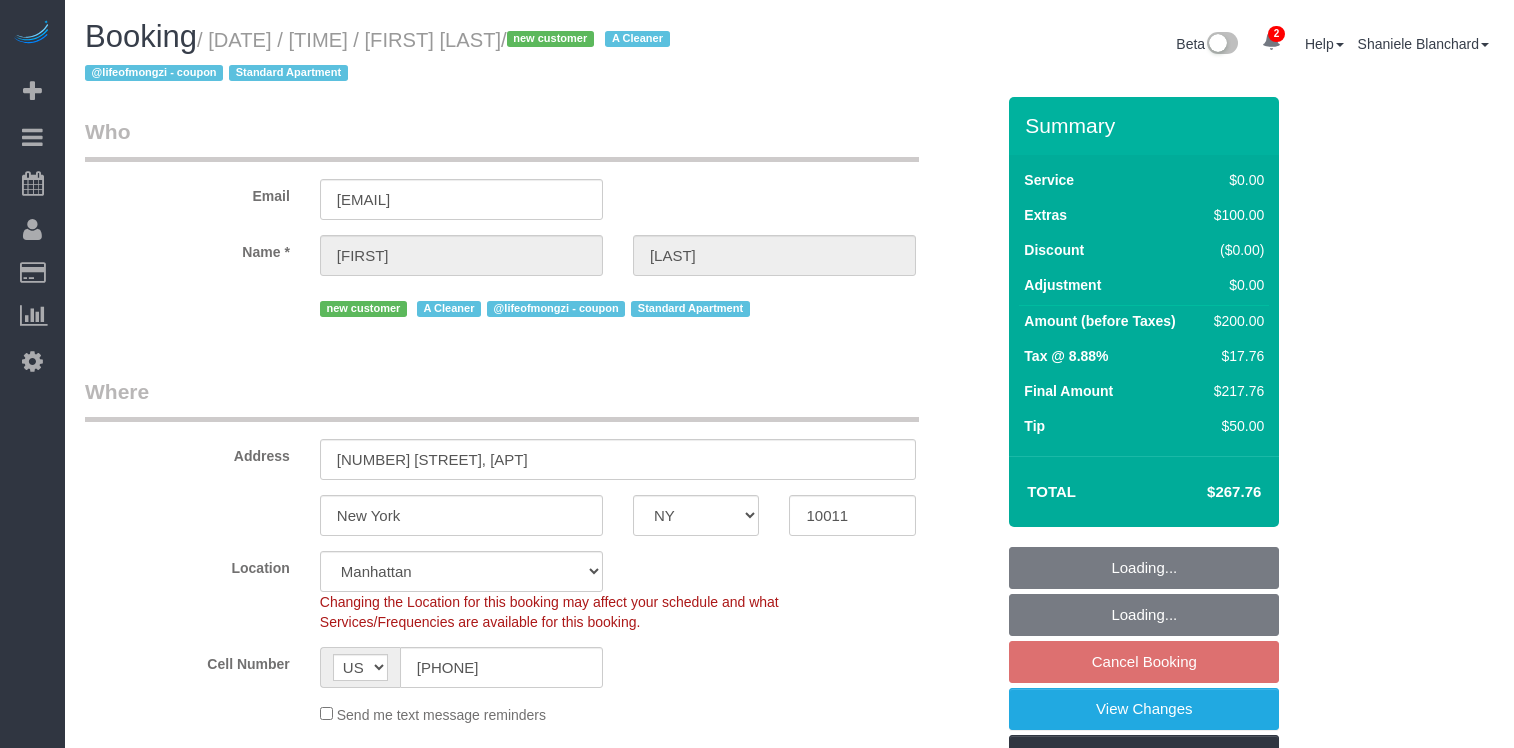 select on "NY" 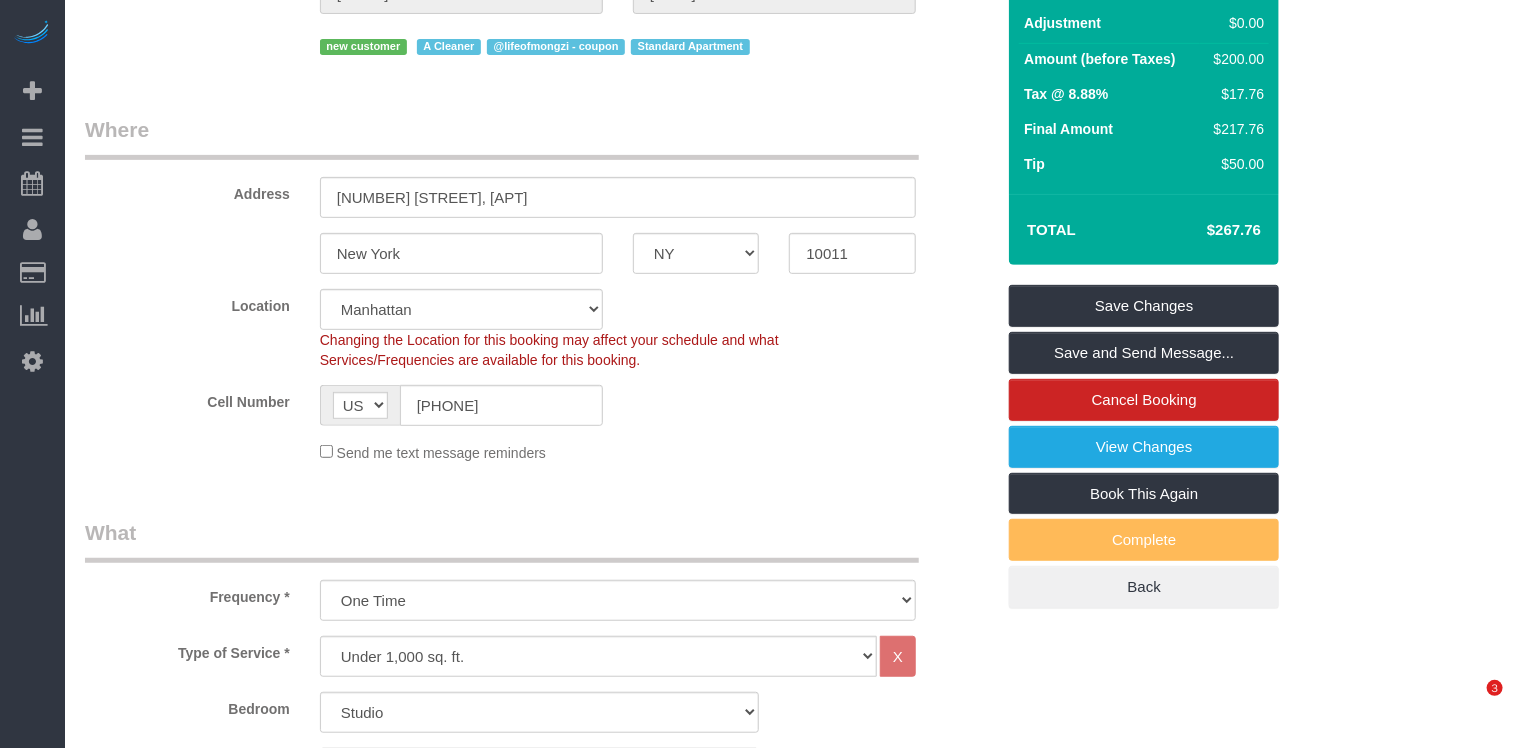 scroll, scrollTop: 578, scrollLeft: 0, axis: vertical 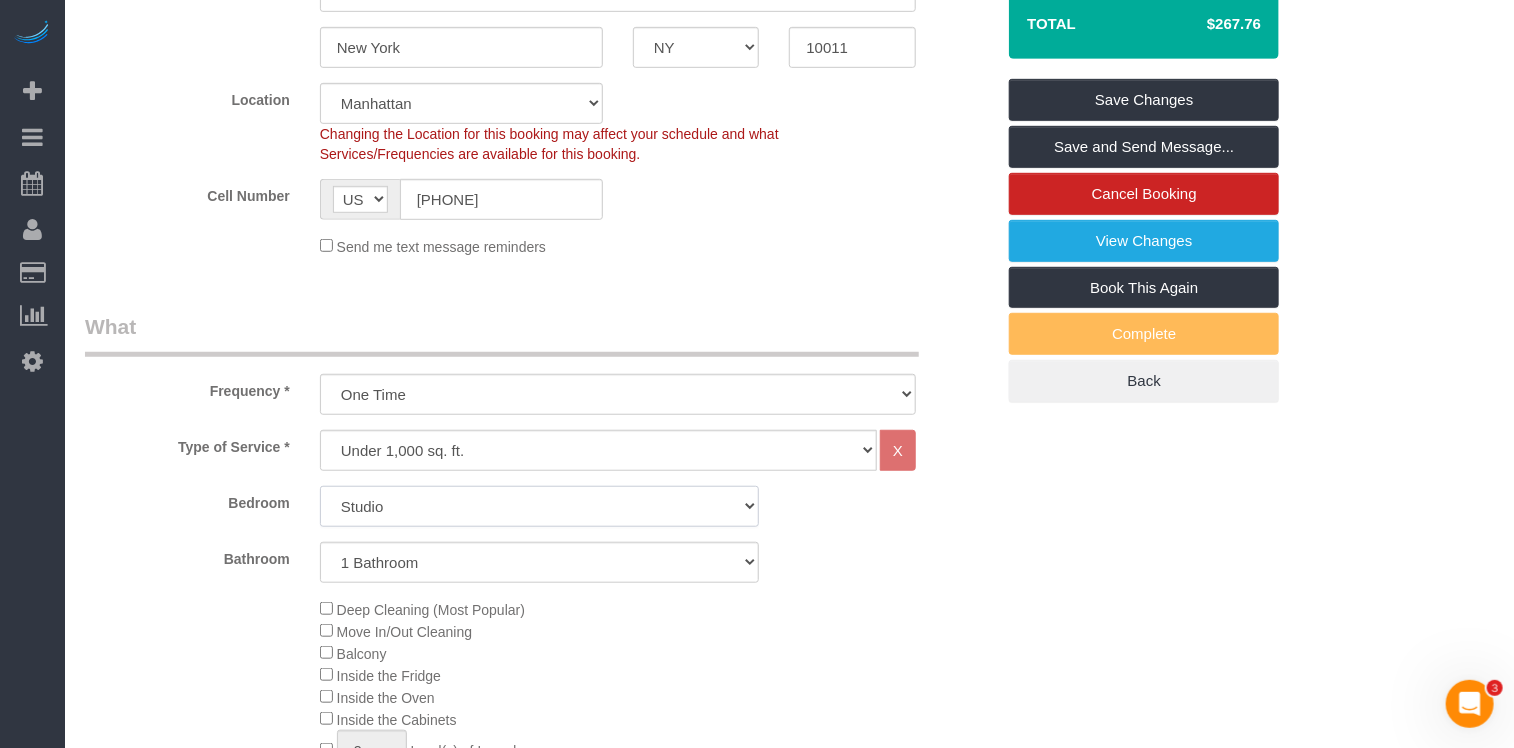 click on "Studio
1 Bedroom
2 Bedrooms
3 Bedrooms" 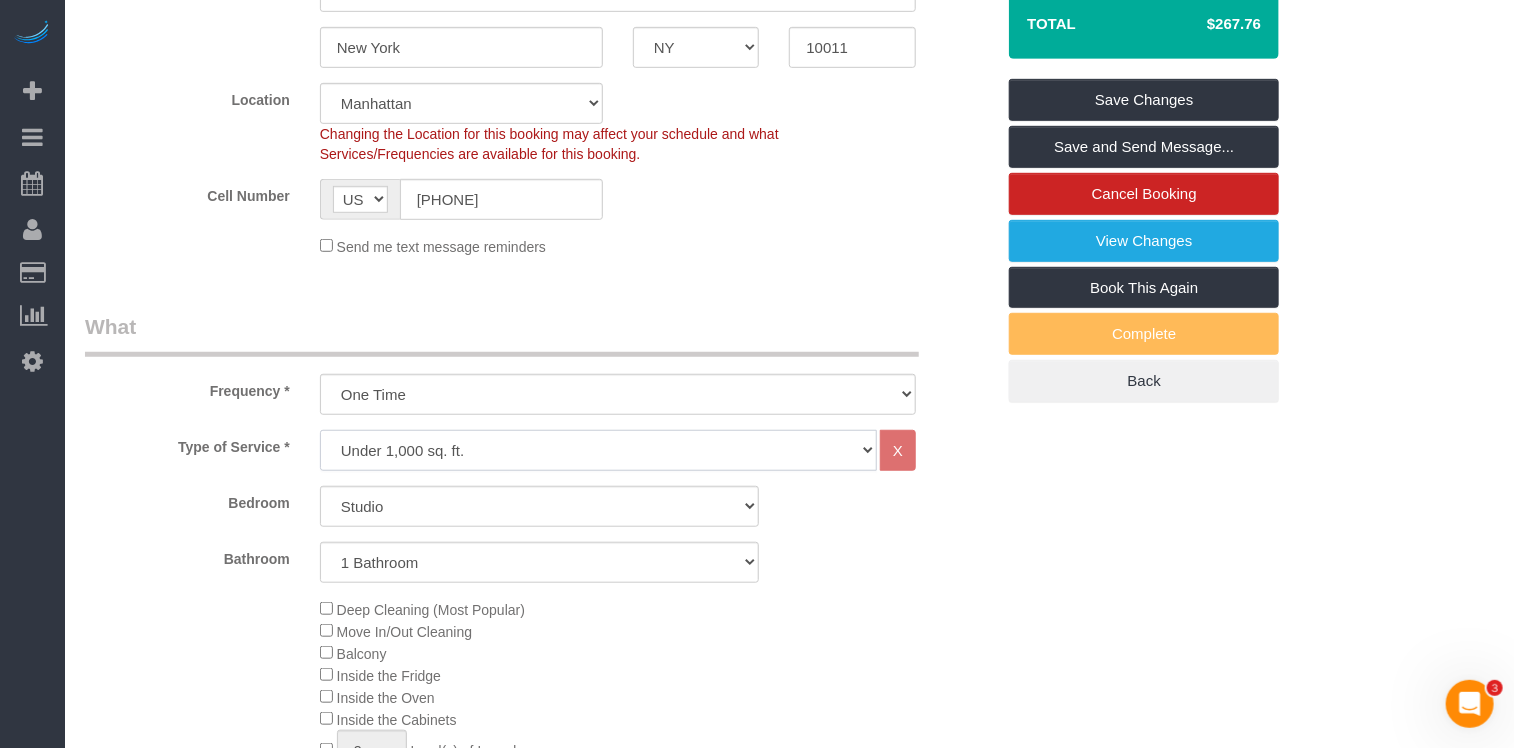 click on "Under 1,000 sq. ft. 1,001 - 1,500 sq. ft. 1,500+ sq. ft. Custom Cleaning Office Cleaning Airbnb Cleaning Post Construction Cleaning RE-CLEAN Hourly Rate - 8.0 Hourly Rate - 7.5 Late Cancellation - Invoice Purposes Hourly Rate (30% OFF) Bungalow Living Hello Alfred - Standard Cleaning Hello Alfred - Hourly Rate TULU - Standard Cleaning TULU - Hourly Rate Hourly Rate (15% OFF) Hourly Rate (20% OFF) Hourly Rate (25% OFF) Hourly Rate (22.5% OFF) Charity Clean Outsite - Hourly Rate Floor Cleaning 100/hr 140/hr Upholstery Cleaning Hourly Rate (Comped Cleaning) Power Washing Carpet/Rug Cleaning Floor Cleaning - 25% OFF Couch Cleaning Partnership Flat Rate Pricing Partnership Hourly Rate Staff Office Hours" 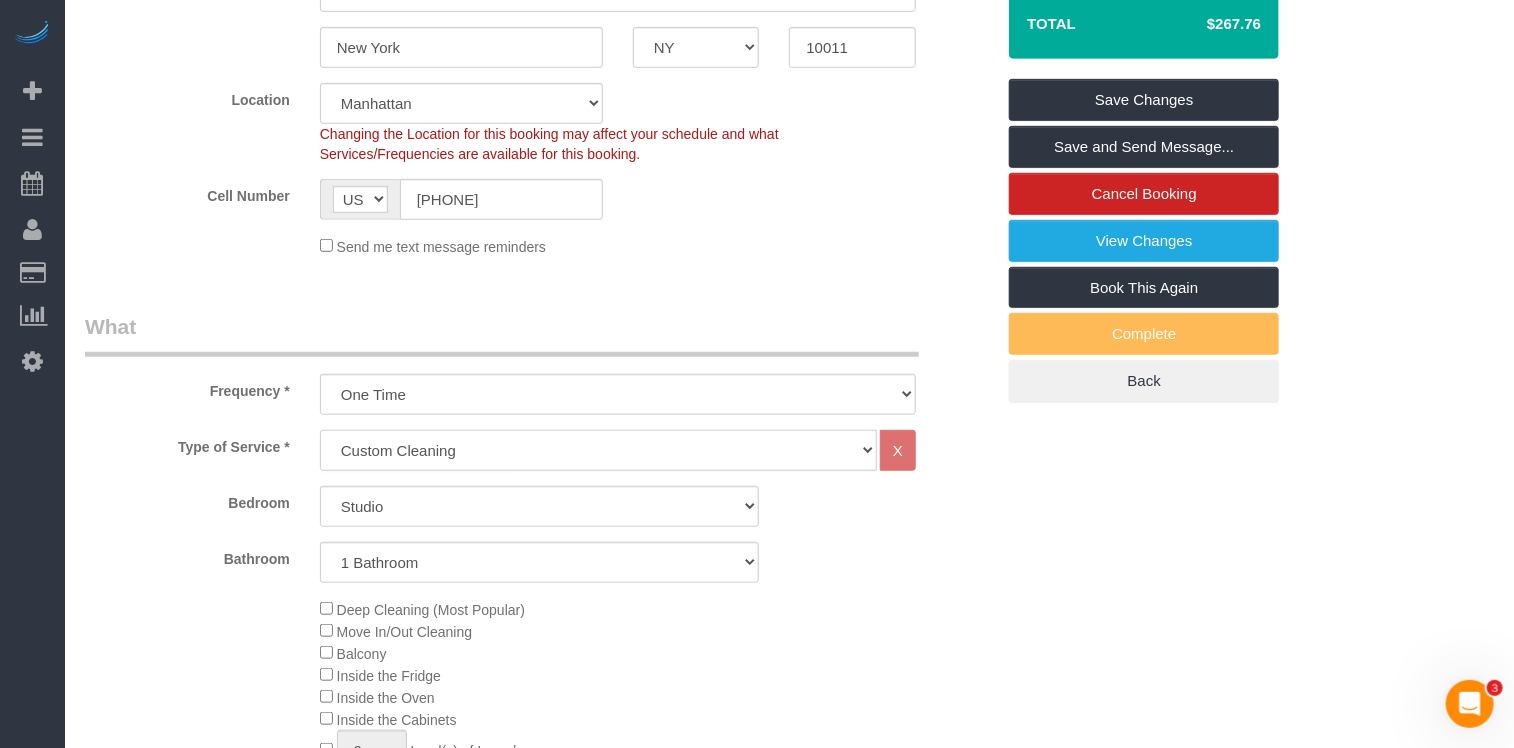 select on "1" 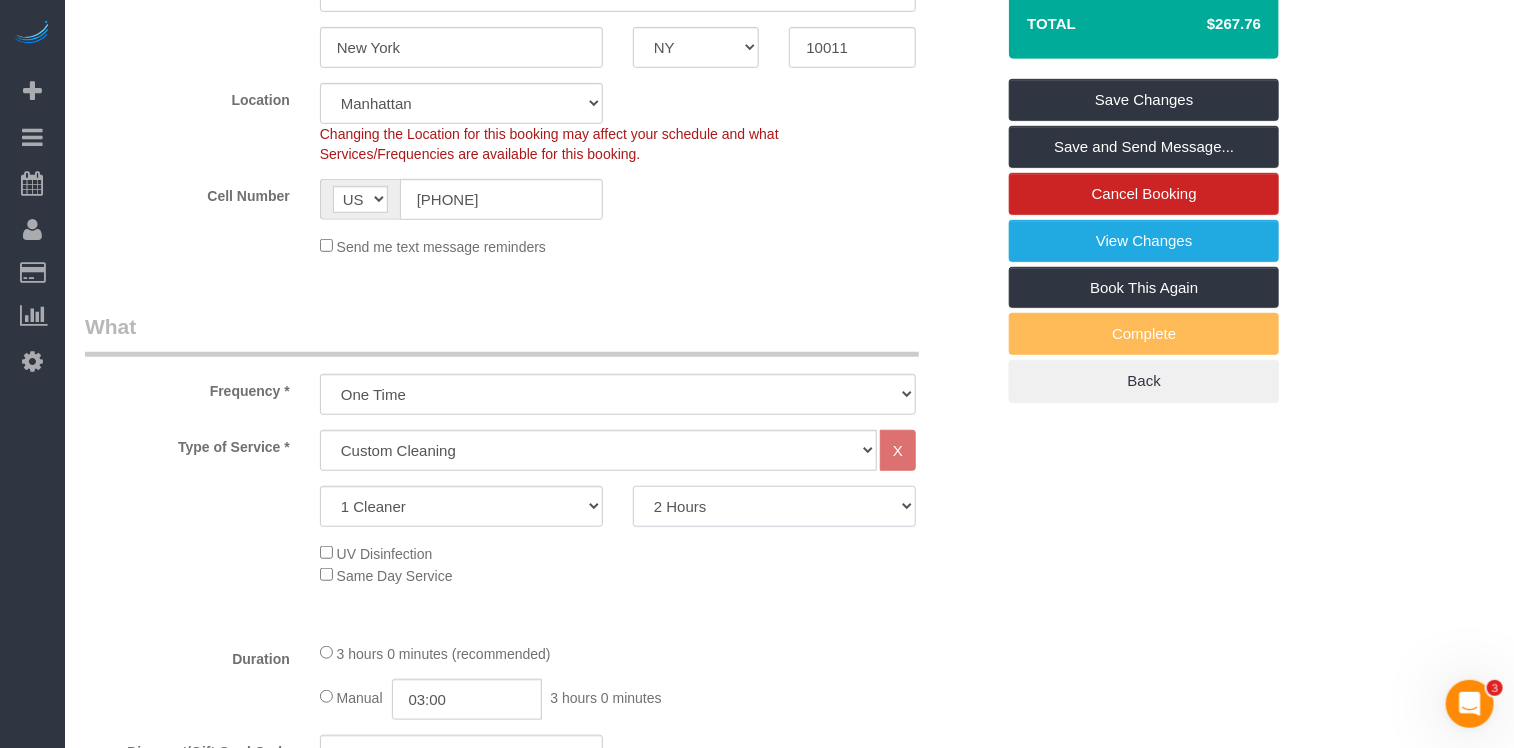 click on "2 Hours
2.5 Hours
3 Hours
3.5 Hours
4 Hours
4.5 Hours
5 Hours
5.5 Hours
6 Hours
6.5 Hours
7 Hours
7.5 Hours
8 Hours
8.5 Hours
9 Hours
9.5 Hours
10 Hours
10.5 Hours
11 Hours
11.5 Hours
12 Hours
12.5 Hours
13 Hours
13.5 Hours
14 Hours
14.5 Hours
15 Hours
15.5 Hours
16 Hours
16.5 Hours" 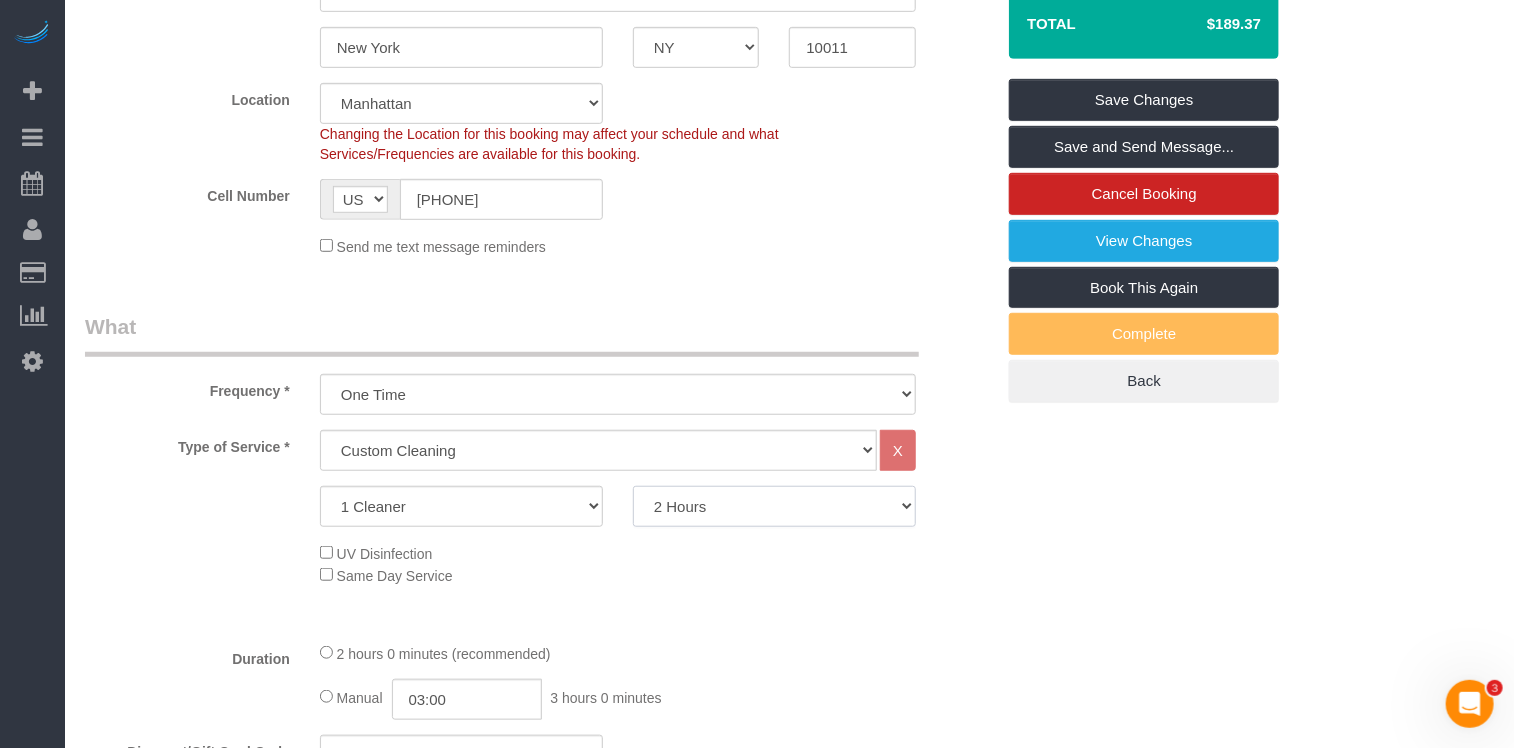 select on "210" 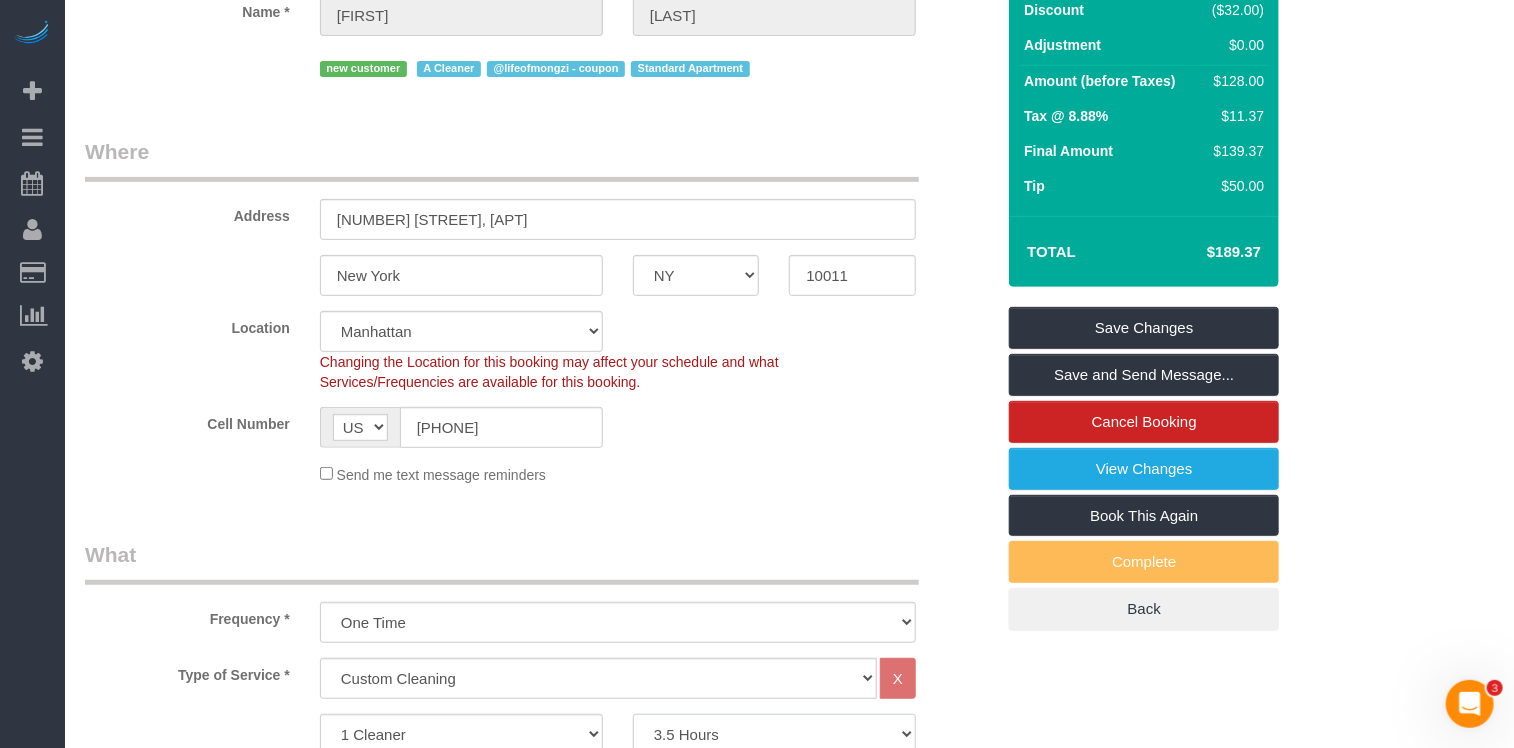scroll, scrollTop: 0, scrollLeft: 0, axis: both 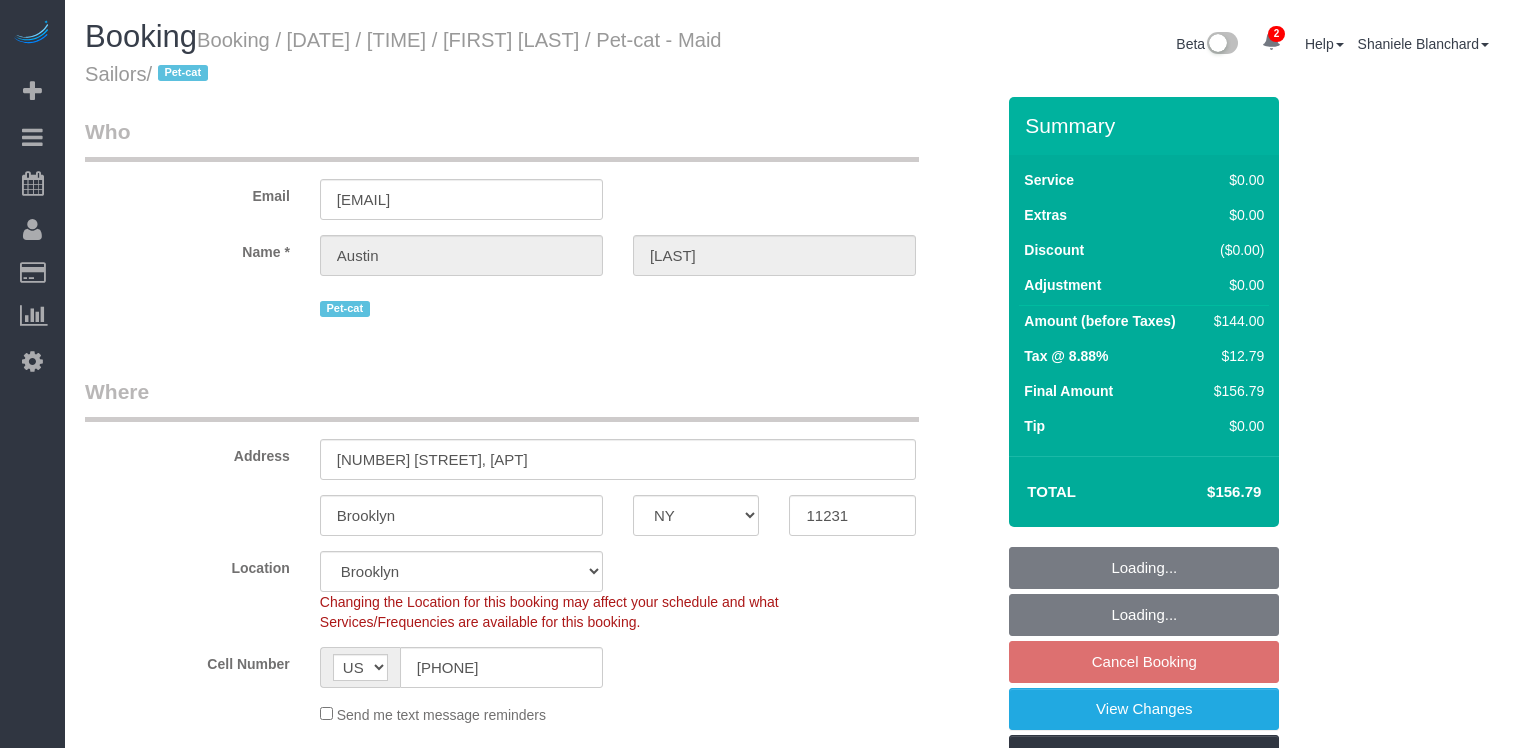 select on "NY" 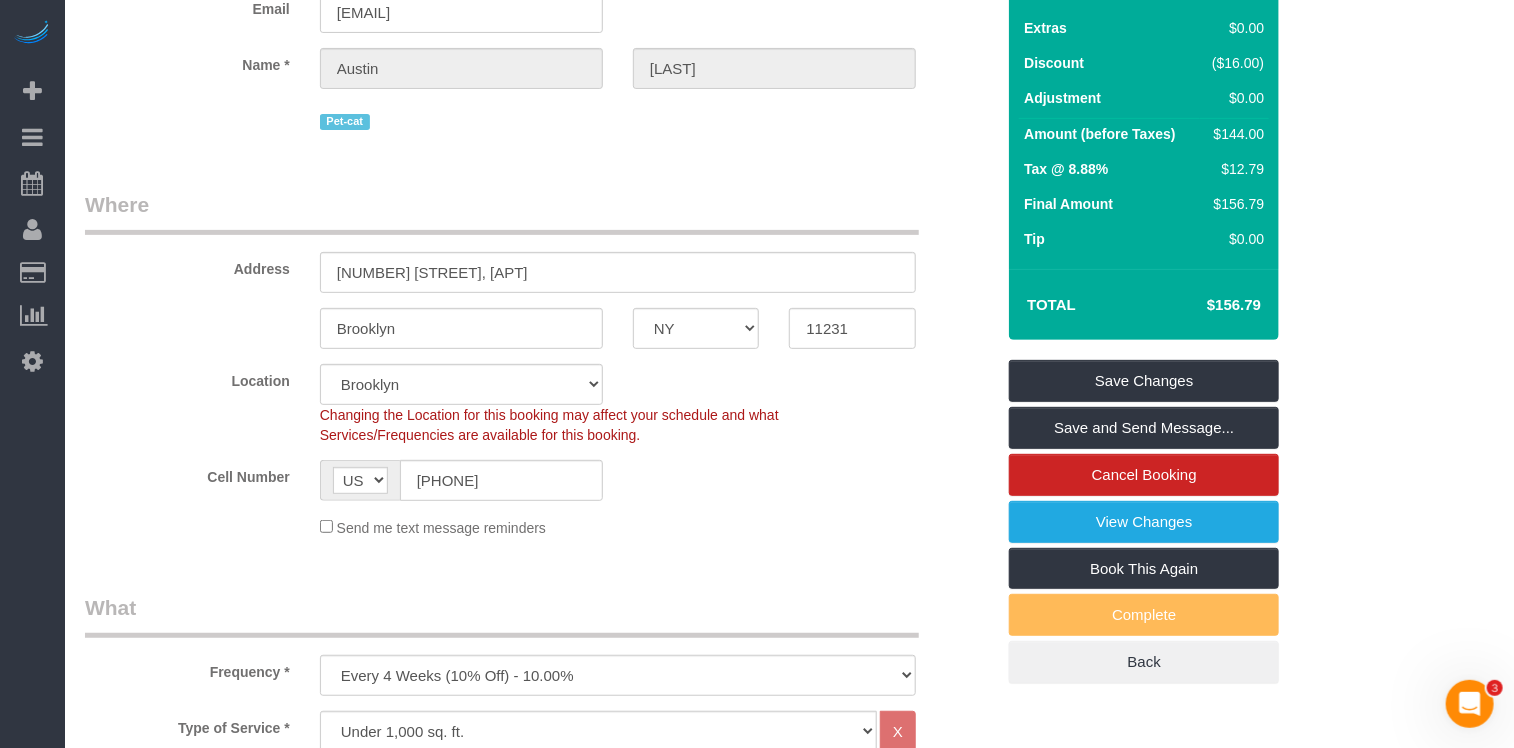 scroll, scrollTop: 940, scrollLeft: 0, axis: vertical 